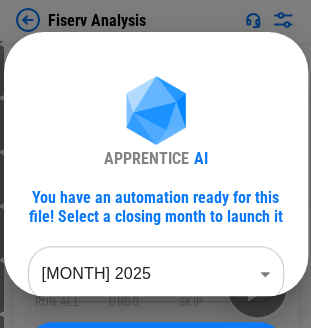 scroll, scrollTop: 500, scrollLeft: 0, axis: vertical 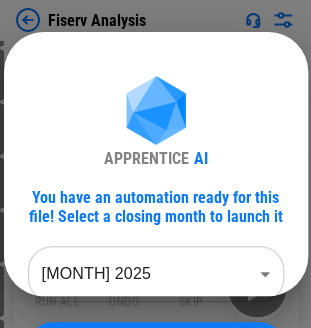 click on "Fiserv Analysis  Import Sheet pending... Fiserv analysis [MONTH] 2025 with JEs.xlsx Manual Change Required Please make the necessary changes to the Find Supplier Invoices sheet Import Sheet pending... Rename Sheet pending... Hide Sheet pending... Rename Sheet pending... Copy pending... Paste pending... Delete Sheet pending... Auto Fill pending... Unhide Rows pending... Copy pending... Paste pending... Update pending... Update pending... Clear pending... Add Sheet pending... Create Pivot Table pending... Manual Change Required pending... Update pending... Rename Sheet pending... User information pending... Update pending... Copy pending... Paste Formats pending... Update pending... Paste Formats pending... Rename Sheet pending... Unhide Sheet pending... Copy pending... Paste pending... Update pending... Update pending... Update pending... Update pending... Update pending... Update pending... Update pending... Add Rows pending... Update pending... Update pending... Update pending... Update pending... Copy" at bounding box center [155, -456] 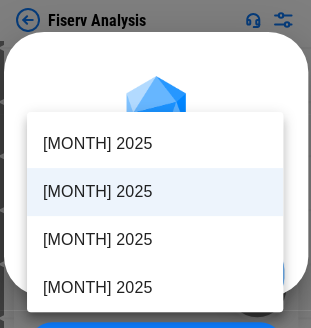 click on "[MONTH] 2025" at bounding box center [155, 192] 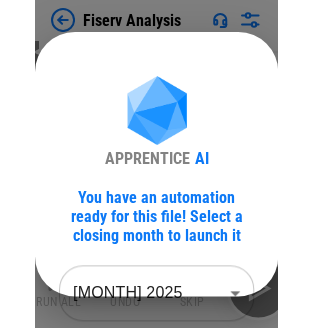 scroll, scrollTop: 634, scrollLeft: 0, axis: vertical 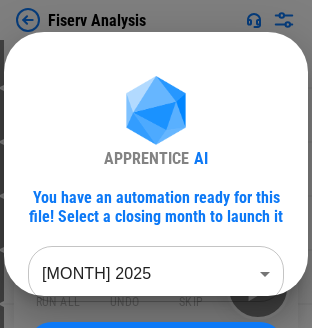 click on "APPRENTICE AI You have an automation ready for this file! Select a closing month to launch it [MONTH] 2025 ******** ​ Continue" at bounding box center [156, 223] 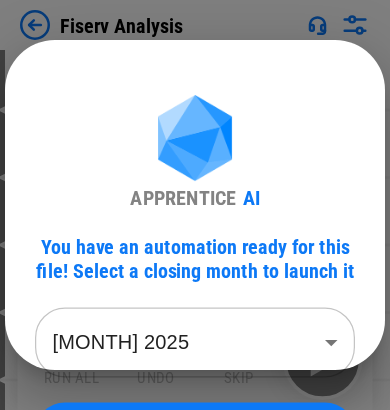 scroll, scrollTop: 635, scrollLeft: 0, axis: vertical 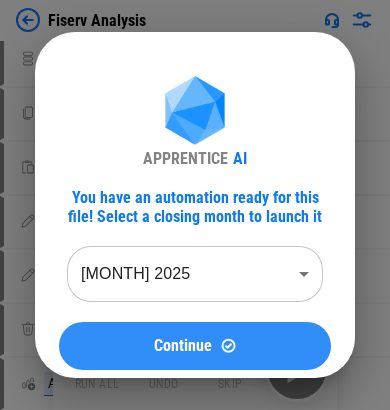 click on "Continue" at bounding box center [183, 346] 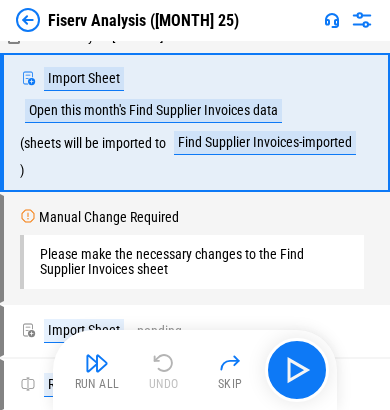 scroll, scrollTop: 0, scrollLeft: 0, axis: both 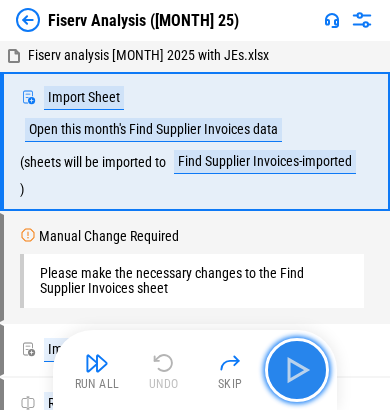 click at bounding box center (297, 370) 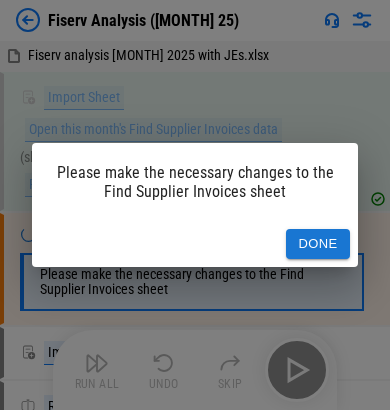 scroll, scrollTop: 61, scrollLeft: 0, axis: vertical 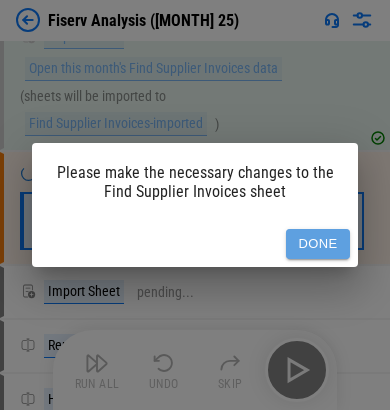 click on "Done" at bounding box center [318, 244] 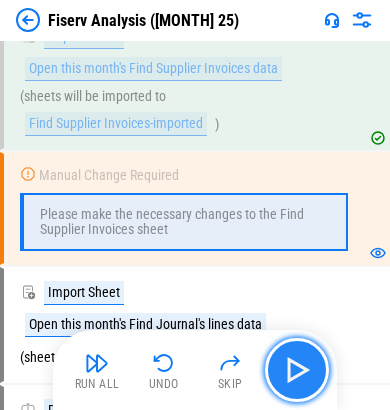click at bounding box center (297, 370) 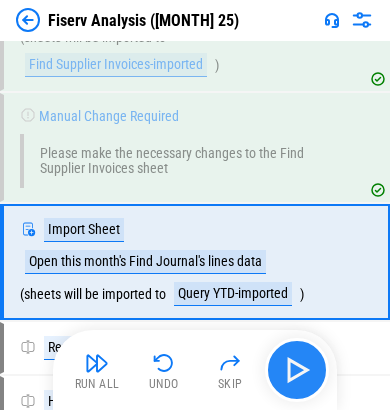 scroll, scrollTop: 174, scrollLeft: 0, axis: vertical 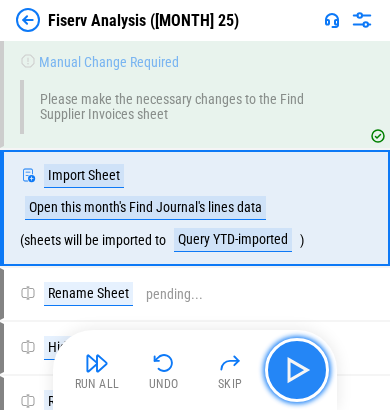 click at bounding box center [297, 370] 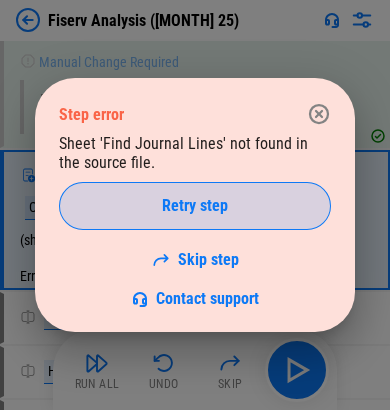 click on "Retry step" at bounding box center [195, 206] 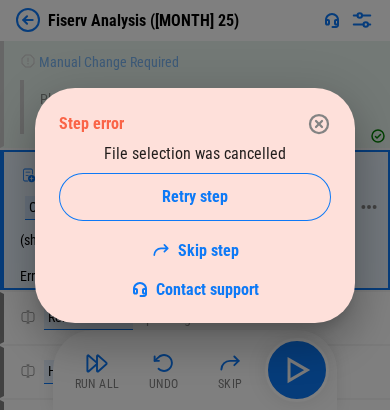 click on "Retry step" at bounding box center [195, 197] 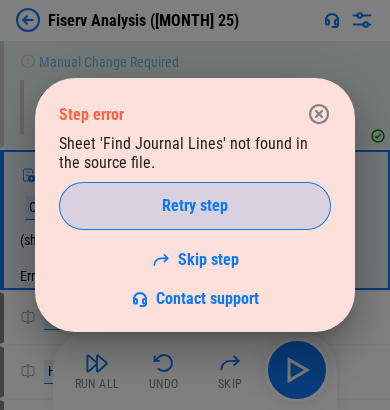 click on "Retry step" at bounding box center (195, 206) 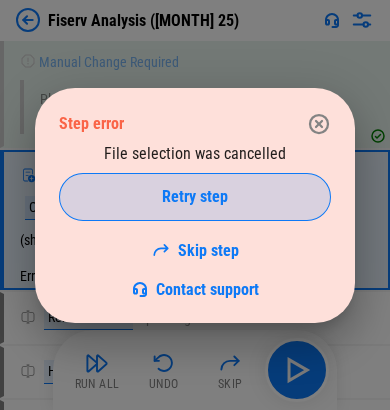 click on "Retry step" at bounding box center [195, 197] 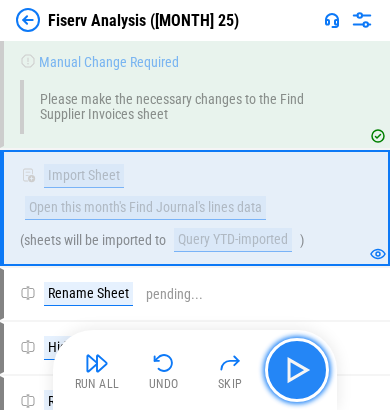 click at bounding box center (297, 370) 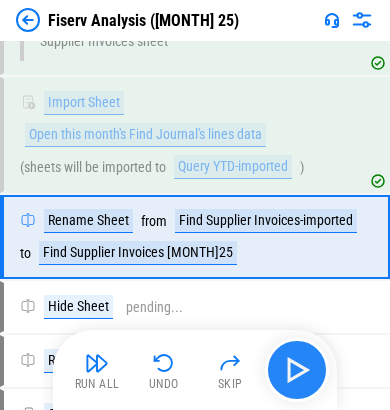 scroll, scrollTop: 275, scrollLeft: 0, axis: vertical 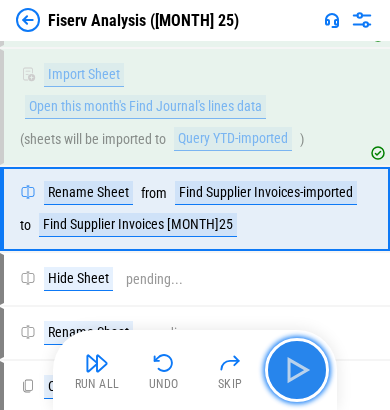 click at bounding box center [297, 370] 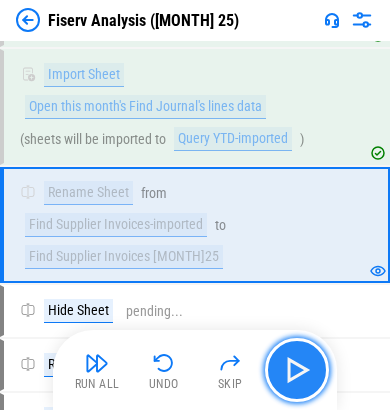 click at bounding box center (297, 370) 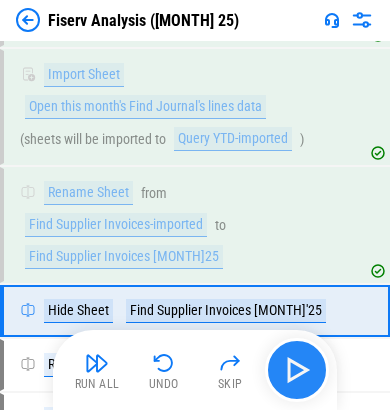 scroll, scrollTop: 375, scrollLeft: 0, axis: vertical 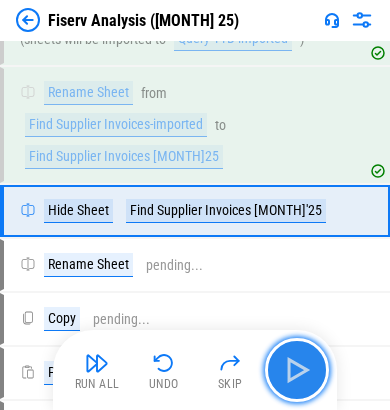click at bounding box center [297, 370] 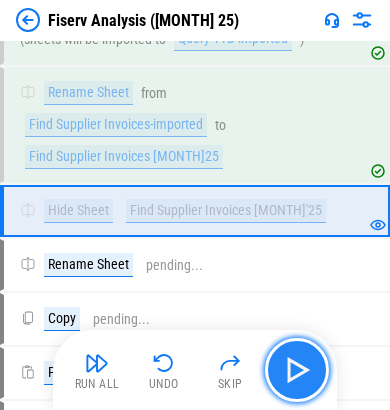 click at bounding box center (297, 370) 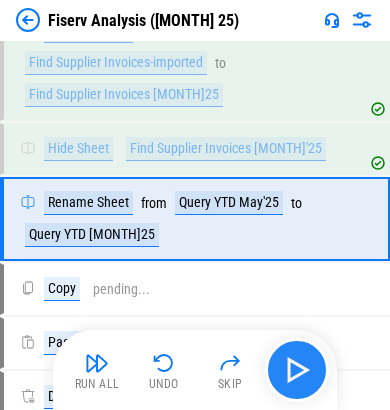 scroll, scrollTop: 444, scrollLeft: 0, axis: vertical 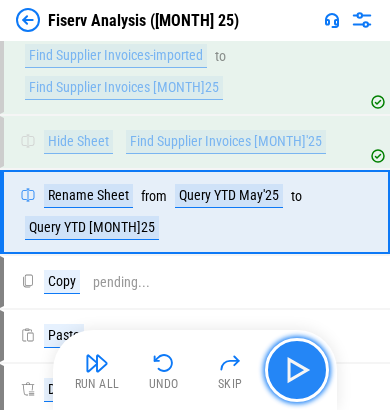 click at bounding box center [297, 370] 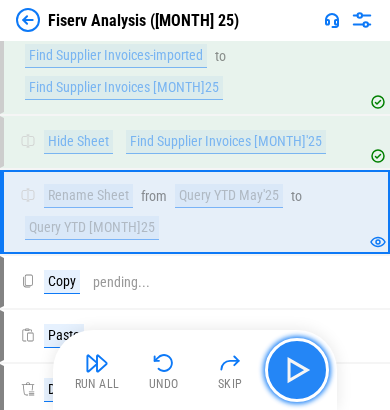 click at bounding box center [297, 370] 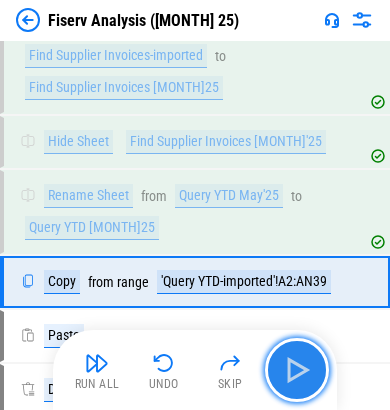click at bounding box center (297, 370) 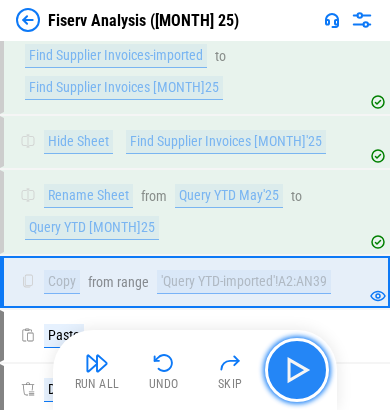 click at bounding box center [297, 370] 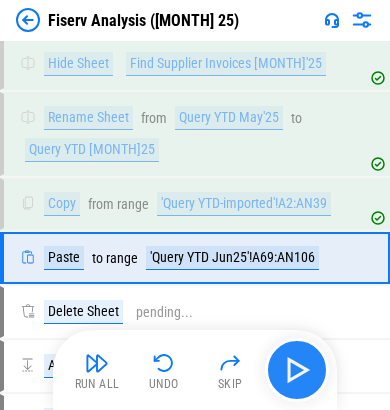 scroll, scrollTop: 566, scrollLeft: 0, axis: vertical 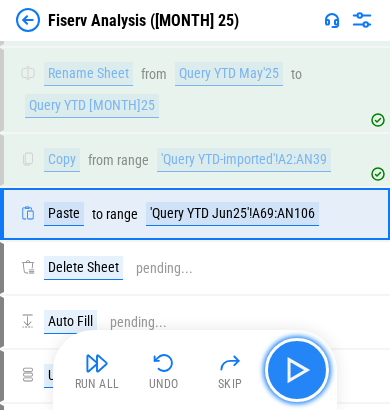 click at bounding box center [297, 370] 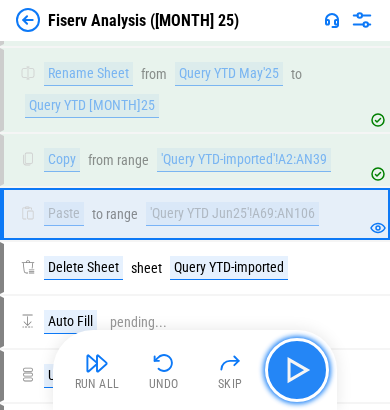 click at bounding box center (297, 370) 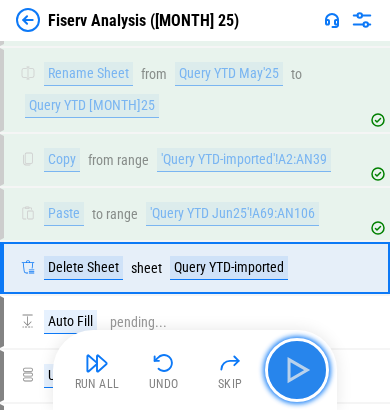 click at bounding box center (297, 370) 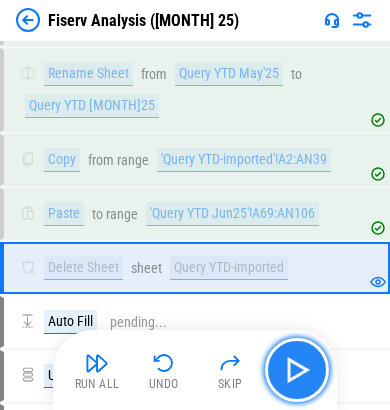 click at bounding box center (297, 370) 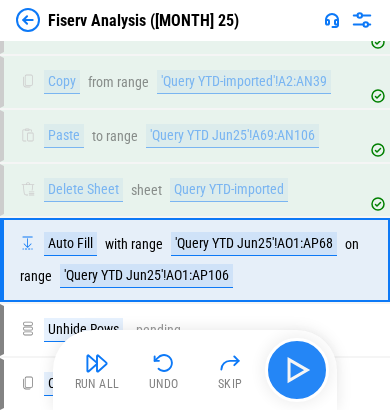 scroll, scrollTop: 689, scrollLeft: 0, axis: vertical 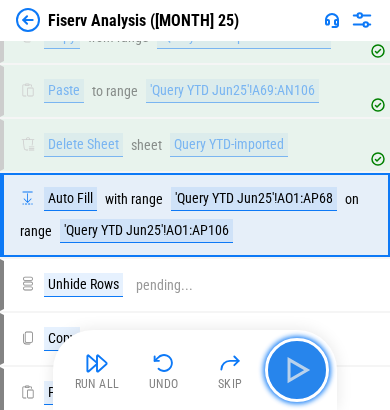 click at bounding box center (297, 370) 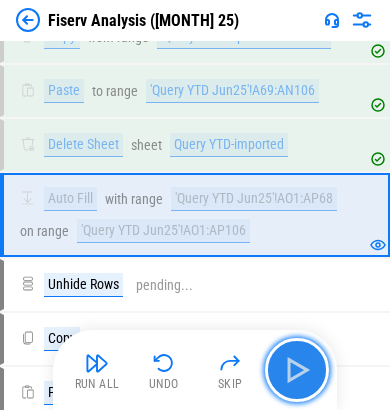 click at bounding box center [297, 370] 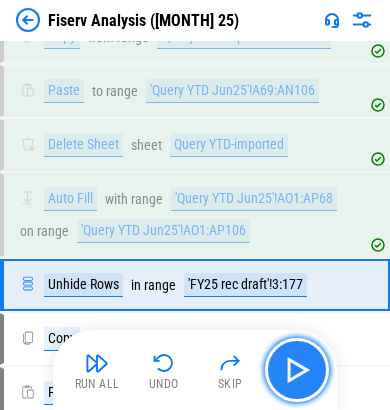 click at bounding box center [297, 370] 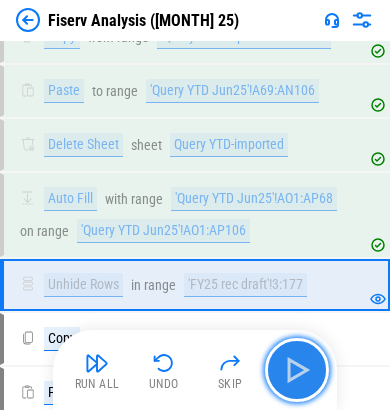 click at bounding box center [297, 370] 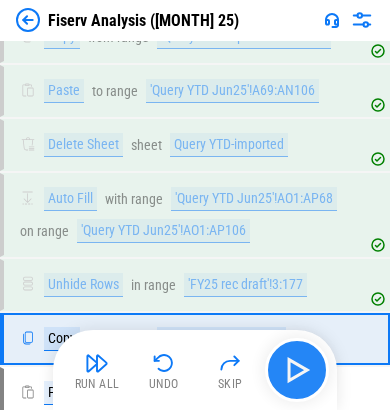 scroll, scrollTop: 811, scrollLeft: 0, axis: vertical 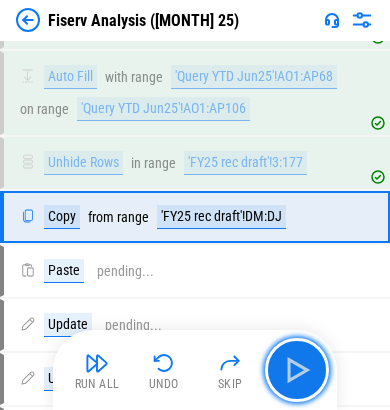drag, startPoint x: 294, startPoint y: 365, endPoint x: 296, endPoint y: 375, distance: 10.198039 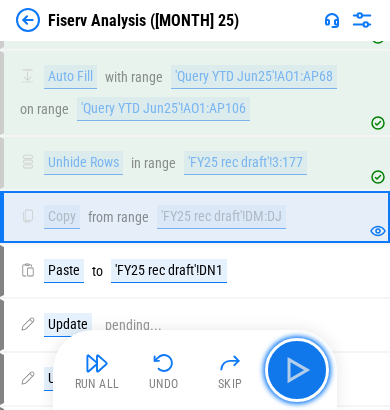 click at bounding box center [297, 370] 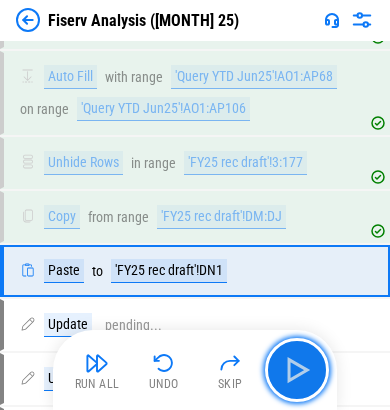 click at bounding box center [297, 370] 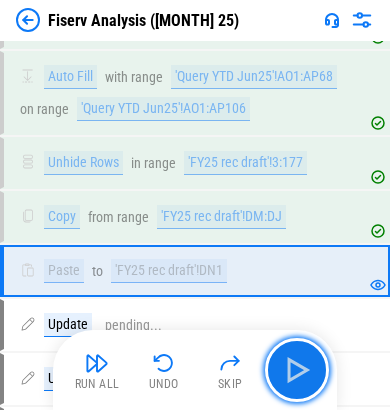 click at bounding box center (297, 370) 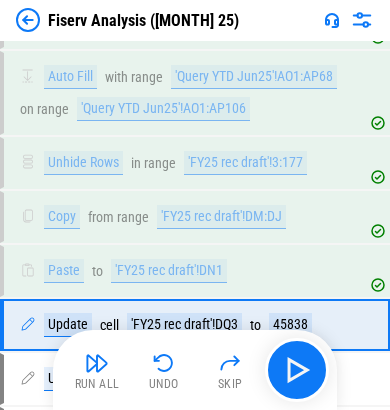 scroll, scrollTop: 917, scrollLeft: 0, axis: vertical 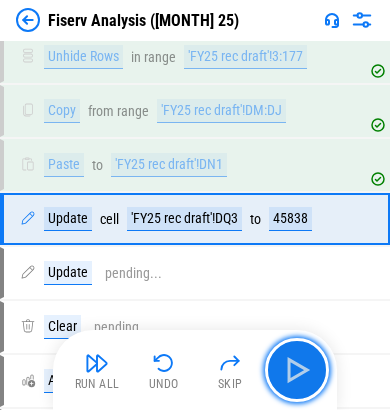 click at bounding box center [297, 370] 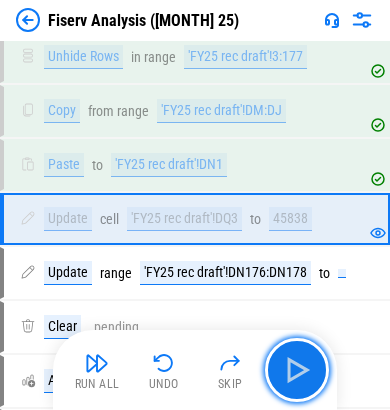 click at bounding box center [297, 370] 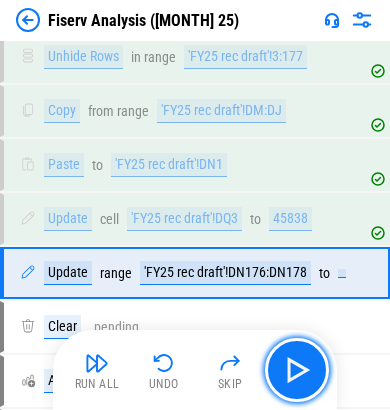 click at bounding box center (297, 370) 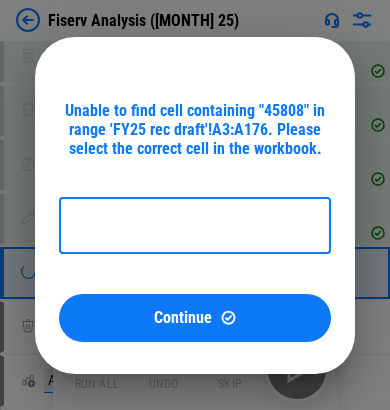 type on "**********" 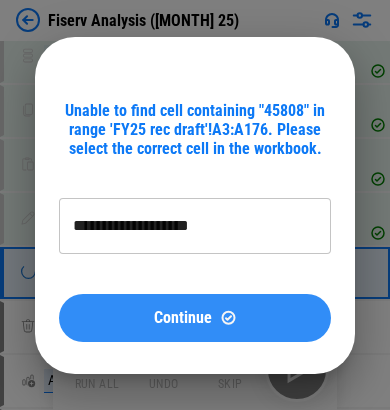 click on "Continue" at bounding box center (183, 318) 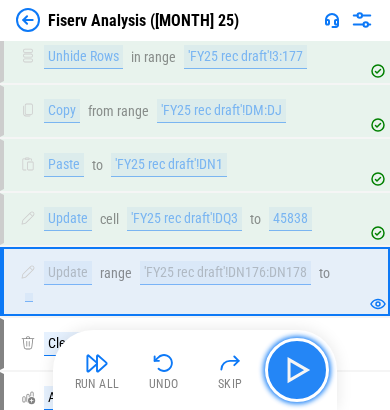 click at bounding box center [297, 370] 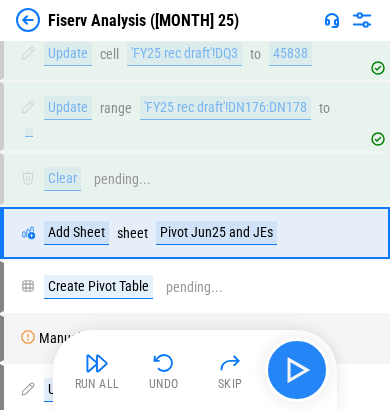 scroll, scrollTop: 1094, scrollLeft: 0, axis: vertical 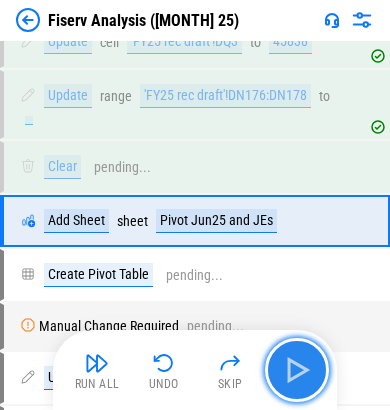 click at bounding box center (297, 370) 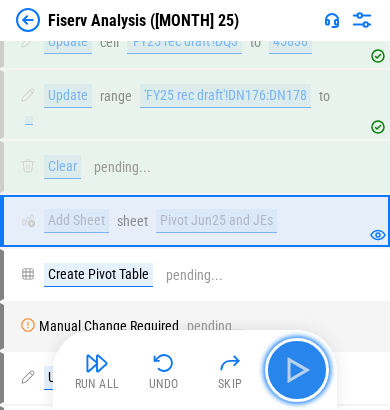 click at bounding box center (297, 370) 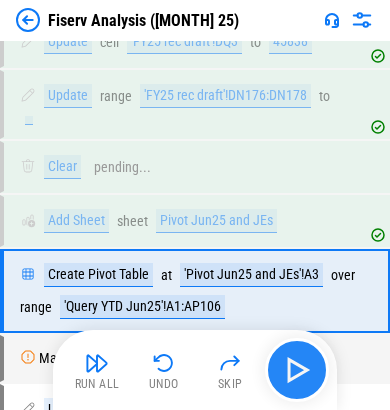 scroll, scrollTop: 1162, scrollLeft: 0, axis: vertical 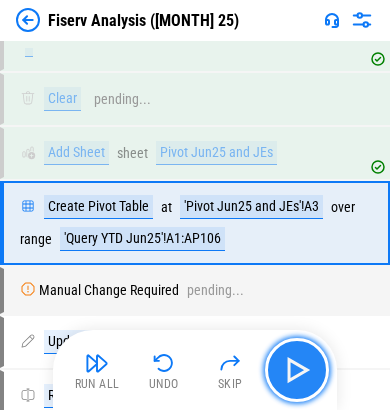 click at bounding box center (297, 370) 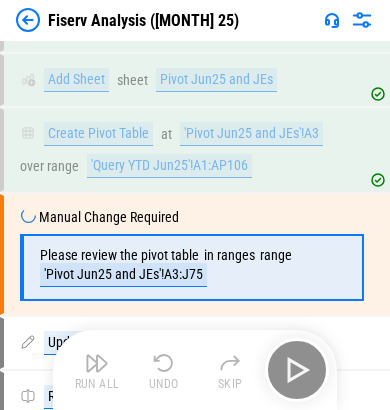 scroll, scrollTop: 1265, scrollLeft: 0, axis: vertical 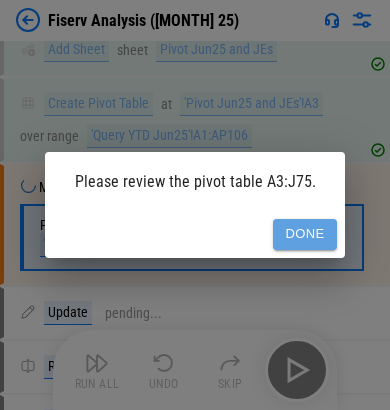 click on "Done" at bounding box center [305, 234] 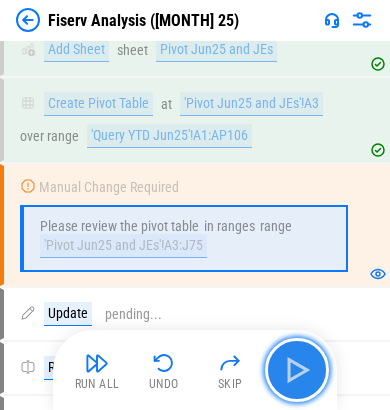 click at bounding box center [297, 370] 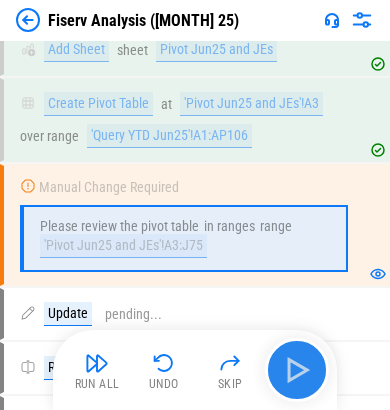 click on "Run All Undo Skip" at bounding box center [197, 370] 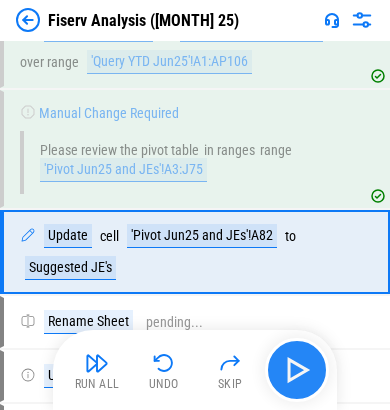 scroll, scrollTop: 1366, scrollLeft: 0, axis: vertical 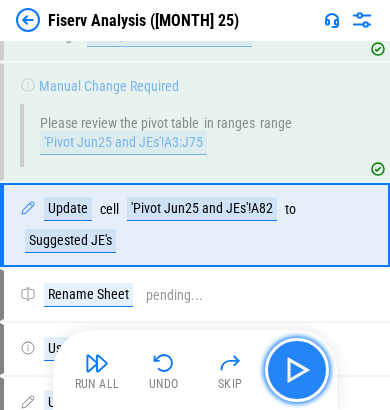 click at bounding box center [297, 370] 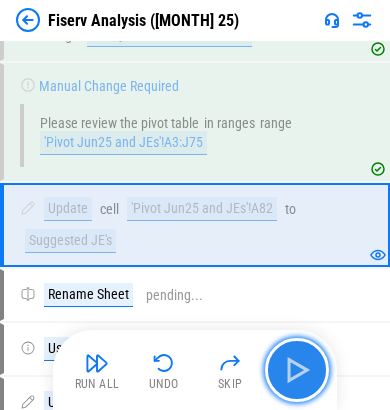 click at bounding box center (297, 370) 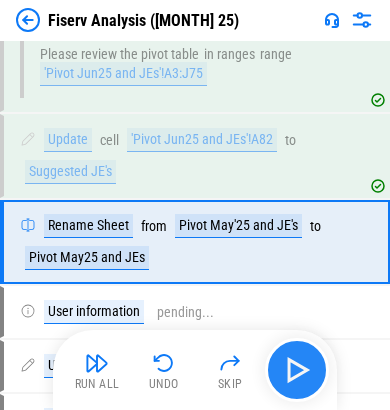 scroll, scrollTop: 1451, scrollLeft: 0, axis: vertical 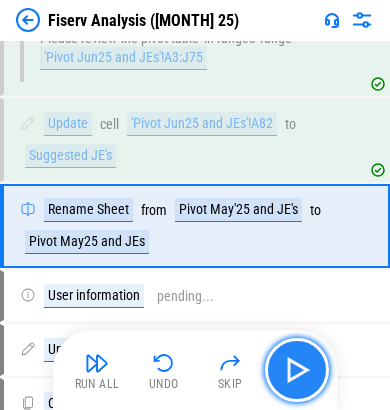 click at bounding box center [297, 370] 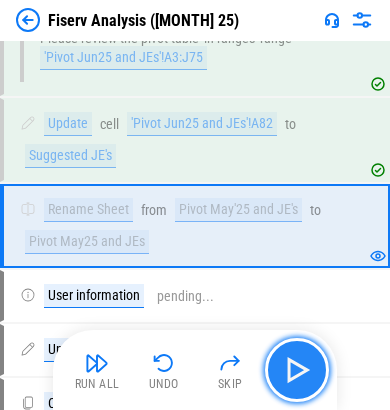click at bounding box center [297, 370] 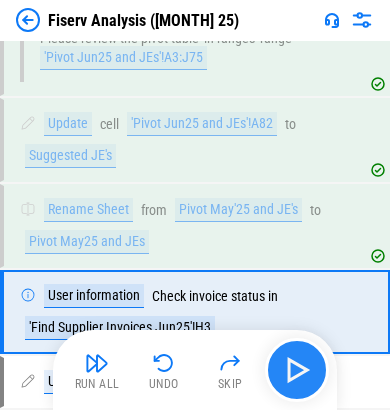 scroll, scrollTop: 1536, scrollLeft: 0, axis: vertical 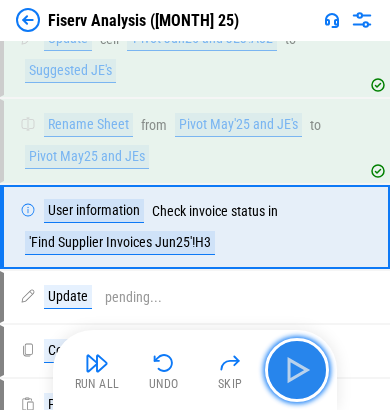 click at bounding box center [297, 370] 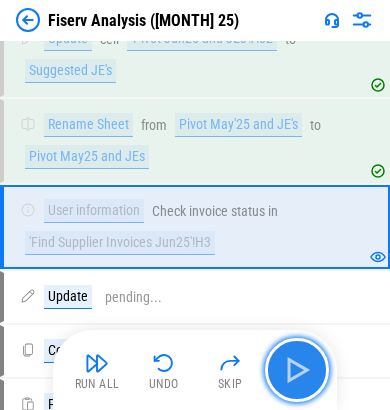 click at bounding box center [297, 370] 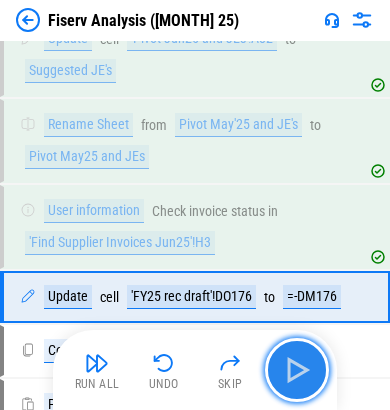click at bounding box center (297, 370) 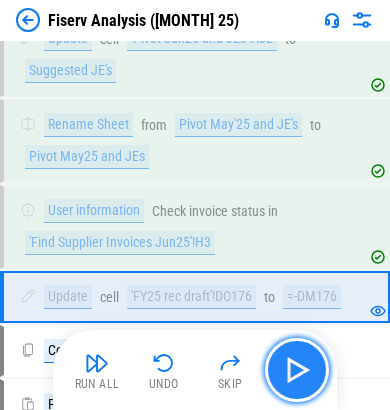 click at bounding box center (297, 370) 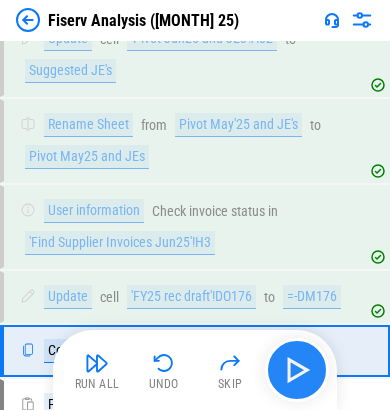scroll, scrollTop: 1658, scrollLeft: 0, axis: vertical 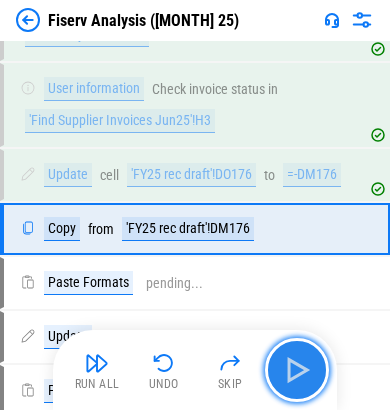 click at bounding box center (297, 370) 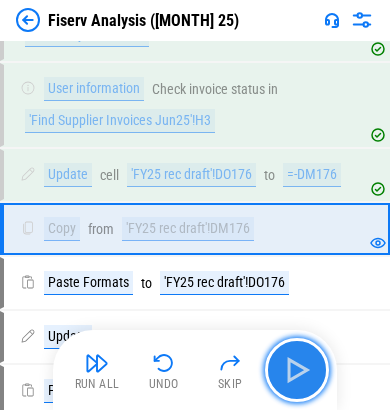 click at bounding box center [297, 370] 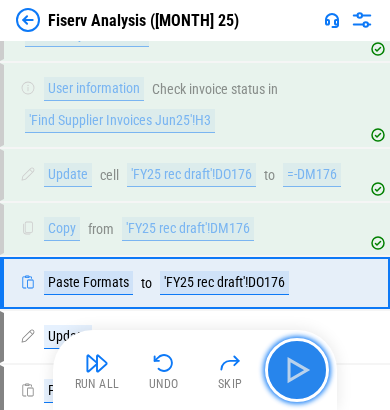 click at bounding box center [297, 370] 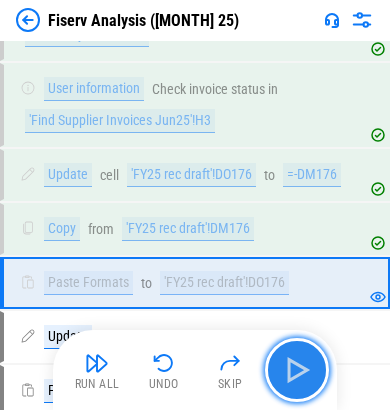 click at bounding box center (297, 370) 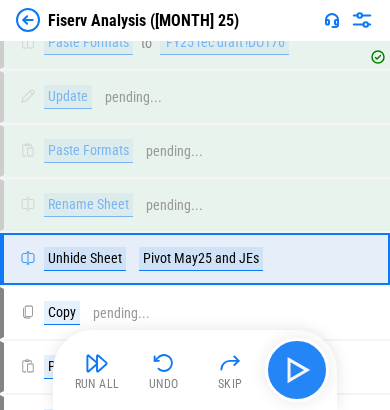 scroll, scrollTop: 1924, scrollLeft: 0, axis: vertical 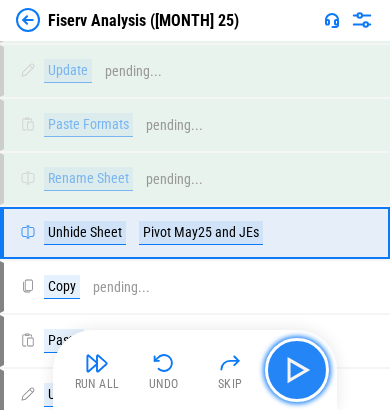 click at bounding box center (297, 370) 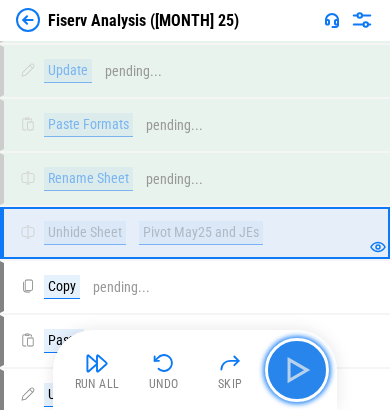 click at bounding box center [297, 370] 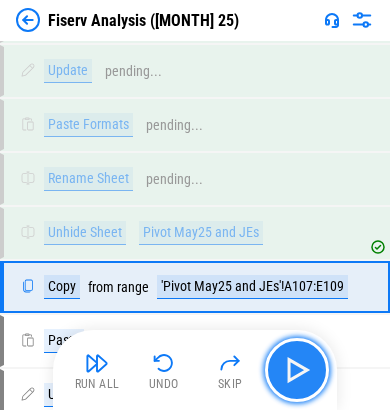 click at bounding box center (297, 370) 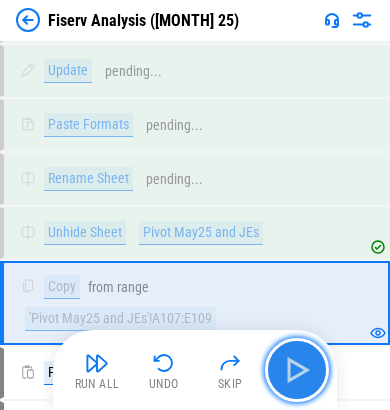 click at bounding box center [297, 370] 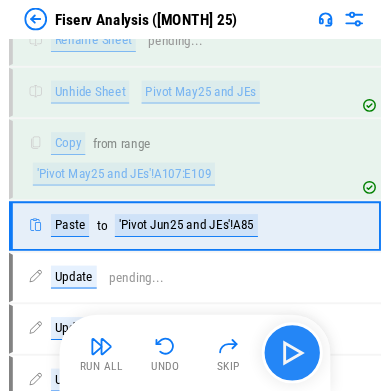 scroll, scrollTop: 2062, scrollLeft: 0, axis: vertical 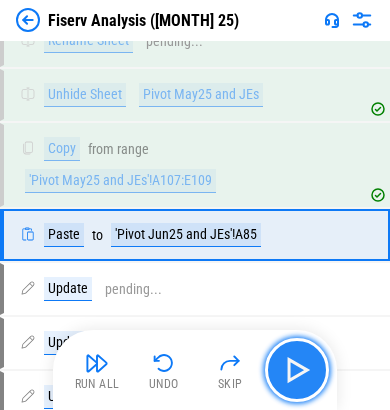 click at bounding box center [297, 370] 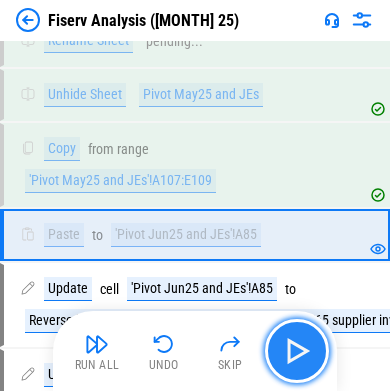click at bounding box center (297, 351) 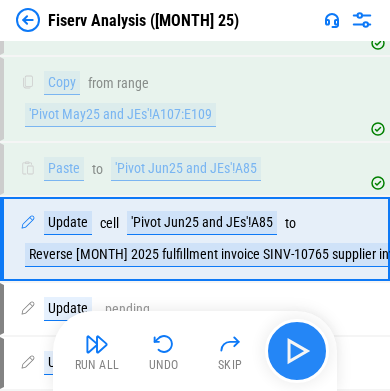 scroll, scrollTop: 2140, scrollLeft: 0, axis: vertical 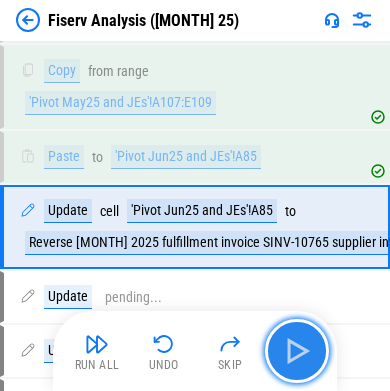 click at bounding box center (297, 351) 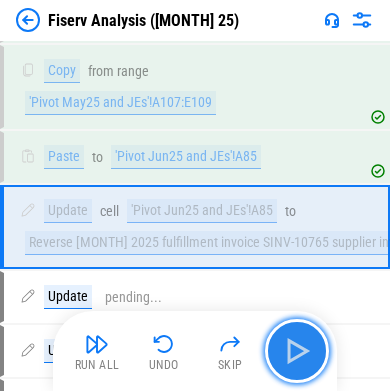 click at bounding box center [297, 351] 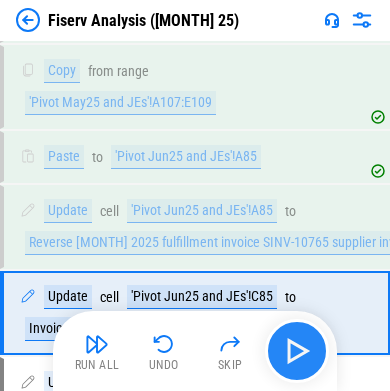 scroll, scrollTop: 2225, scrollLeft: 0, axis: vertical 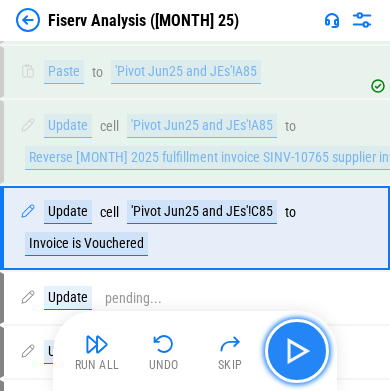 click at bounding box center [297, 351] 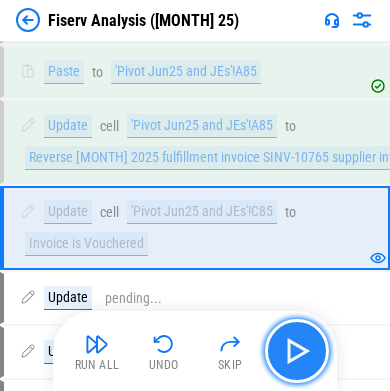 click at bounding box center (297, 351) 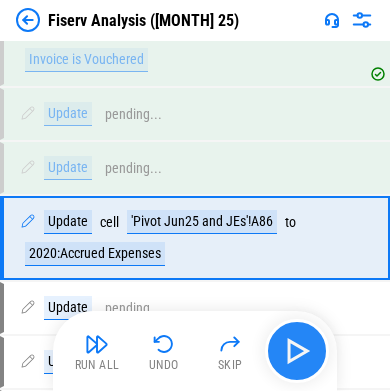 scroll, scrollTop: 2417, scrollLeft: 0, axis: vertical 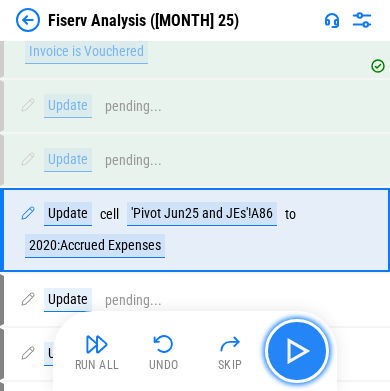 click at bounding box center (297, 351) 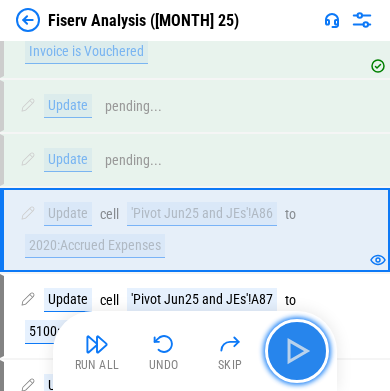 click at bounding box center [297, 351] 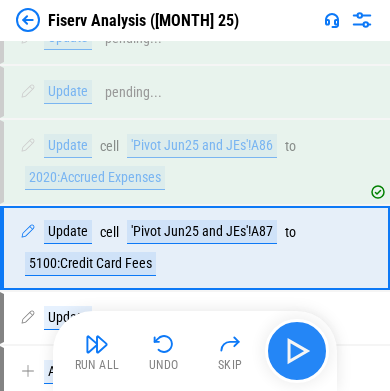 scroll, scrollTop: 2502, scrollLeft: 0, axis: vertical 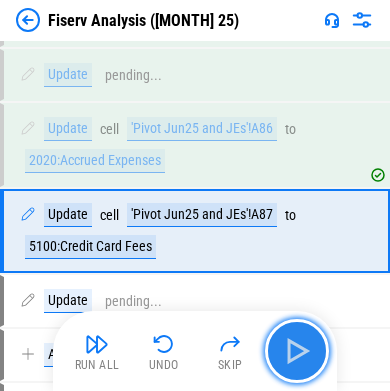 click at bounding box center (297, 351) 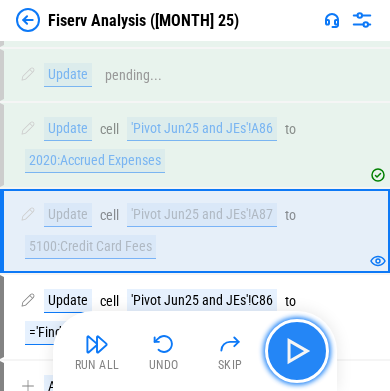 click at bounding box center (297, 351) 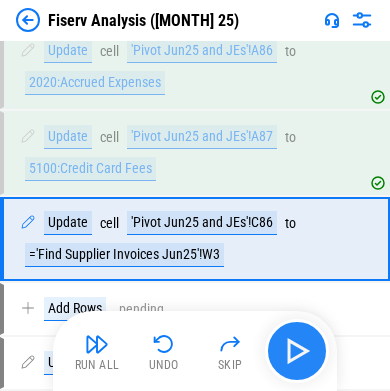 scroll, scrollTop: 2586, scrollLeft: 0, axis: vertical 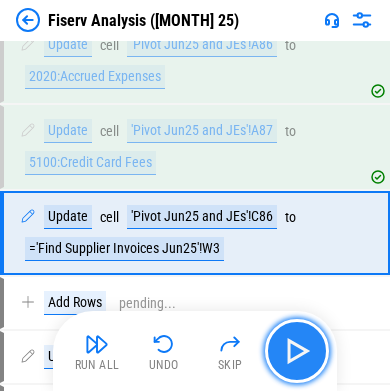 click at bounding box center (297, 351) 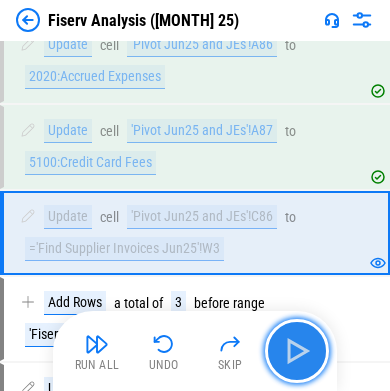 click at bounding box center [297, 351] 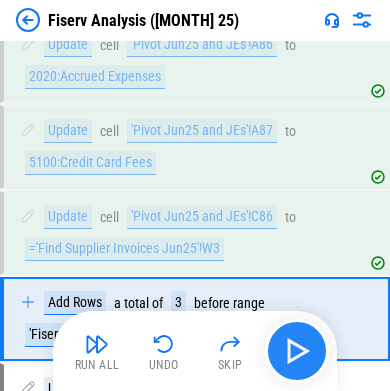 scroll, scrollTop: 2671, scrollLeft: 0, axis: vertical 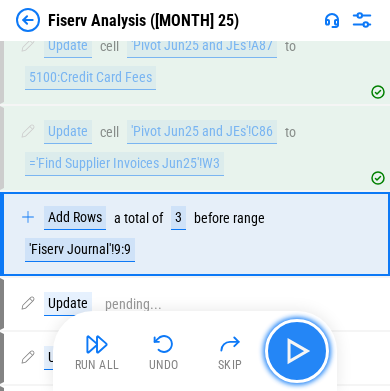 click at bounding box center [297, 351] 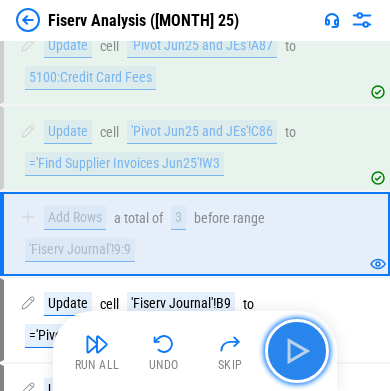 click at bounding box center (297, 351) 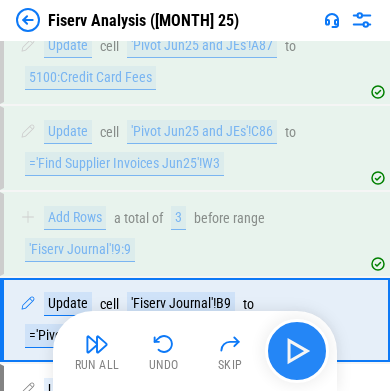 scroll, scrollTop: 2756, scrollLeft: 0, axis: vertical 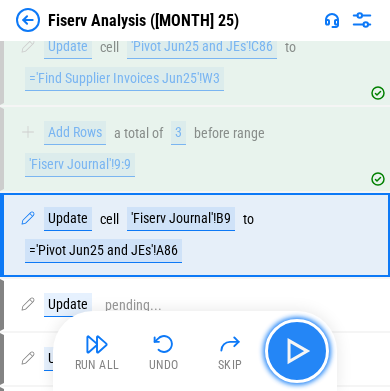 click at bounding box center (297, 351) 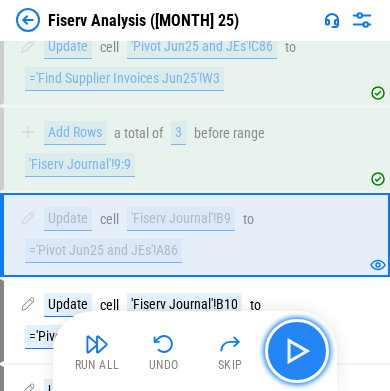 click at bounding box center (297, 351) 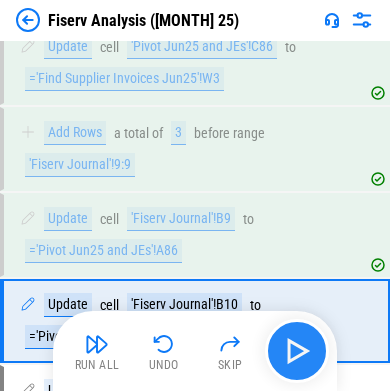 scroll, scrollTop: 2841, scrollLeft: 0, axis: vertical 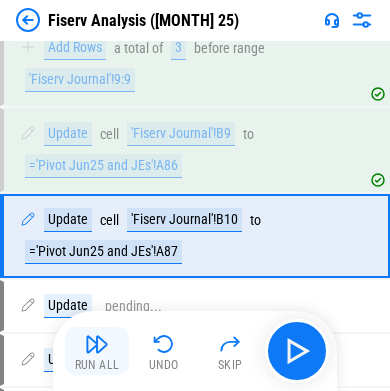 click at bounding box center (97, 344) 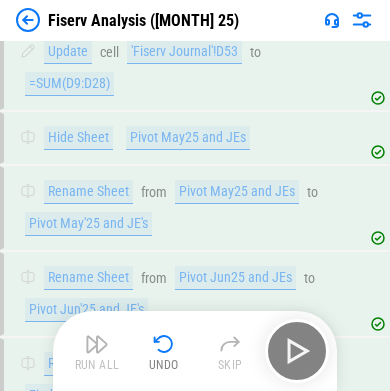 scroll, scrollTop: 8462, scrollLeft: 0, axis: vertical 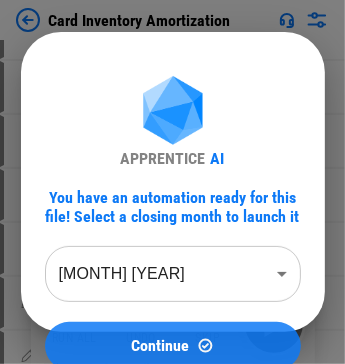 click on "Continue" at bounding box center (160, 346) 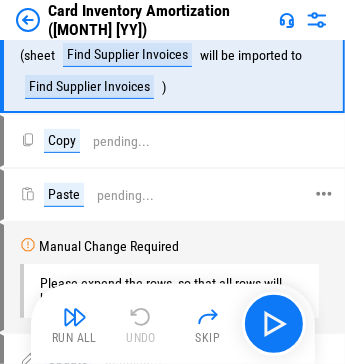 scroll, scrollTop: 0, scrollLeft: 0, axis: both 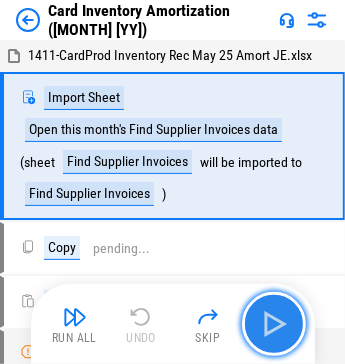 click at bounding box center (274, 324) 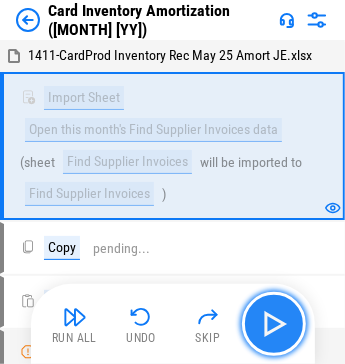 click at bounding box center [274, 324] 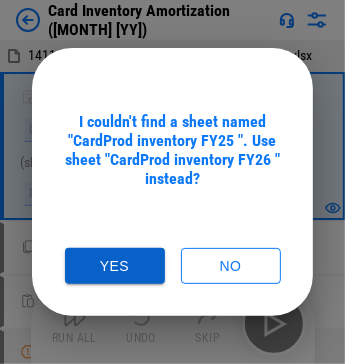 click on "Yes" at bounding box center [115, 266] 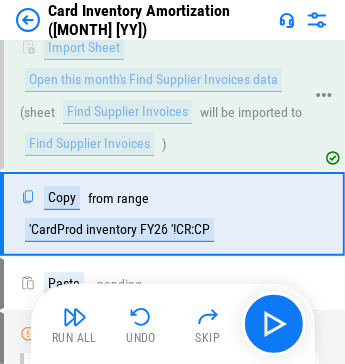 scroll, scrollTop: 78, scrollLeft: 0, axis: vertical 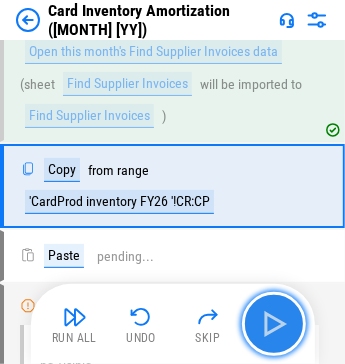 click at bounding box center [274, 324] 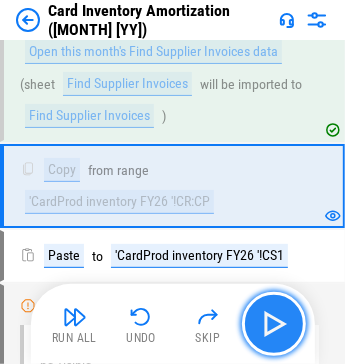 click at bounding box center [274, 324] 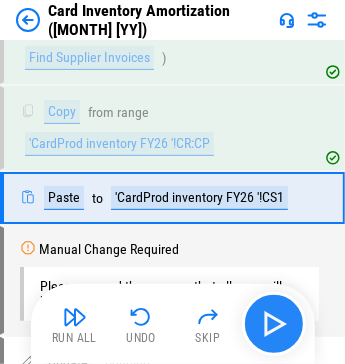 scroll, scrollTop: 147, scrollLeft: 0, axis: vertical 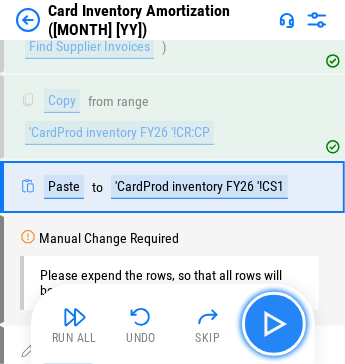 click at bounding box center [274, 324] 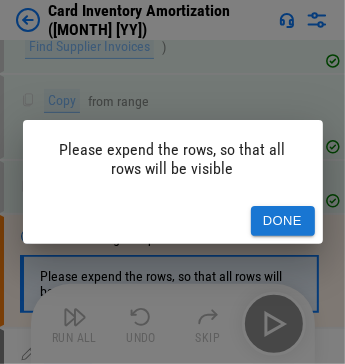 scroll, scrollTop: 229, scrollLeft: 0, axis: vertical 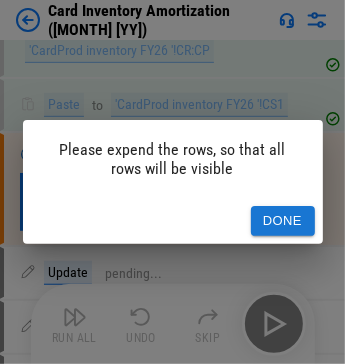click on "Done" at bounding box center [283, 221] 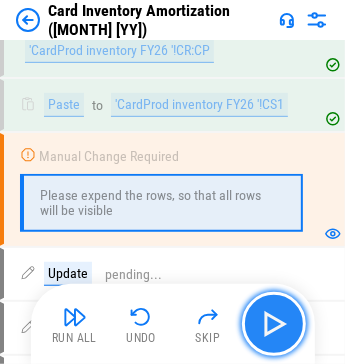 click at bounding box center [274, 324] 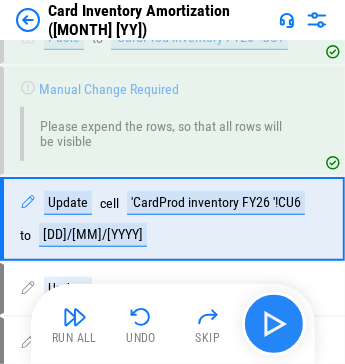 scroll, scrollTop: 325, scrollLeft: 0, axis: vertical 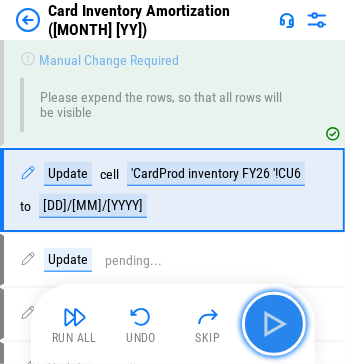 click at bounding box center [274, 324] 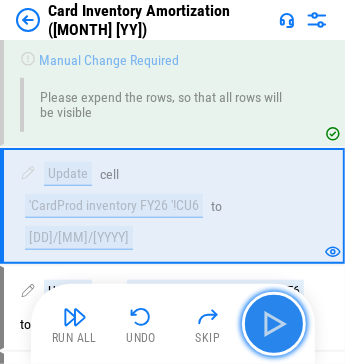 click at bounding box center [274, 324] 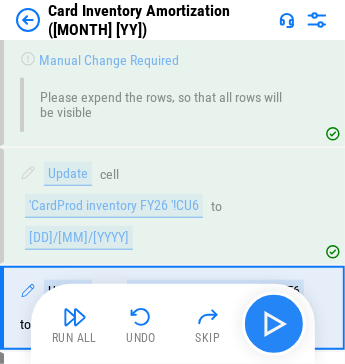 scroll, scrollTop: 442, scrollLeft: 0, axis: vertical 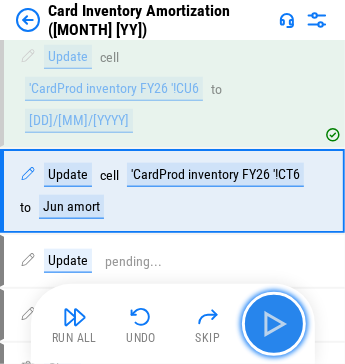 click at bounding box center [274, 324] 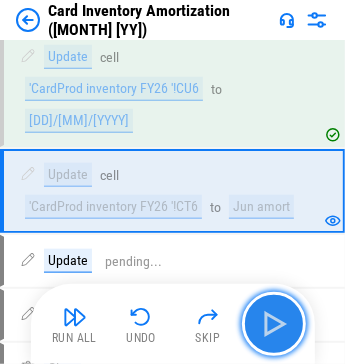 click at bounding box center (274, 324) 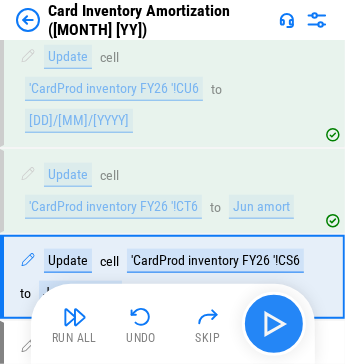 scroll, scrollTop: 526, scrollLeft: 0, axis: vertical 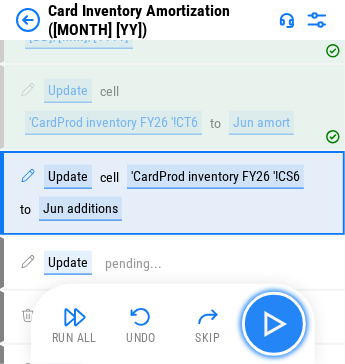 click at bounding box center [274, 324] 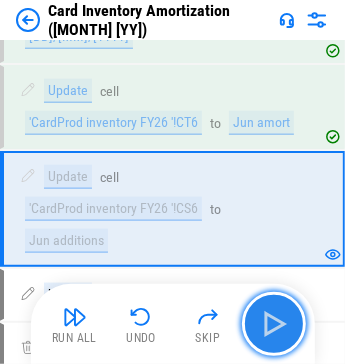 click at bounding box center (274, 324) 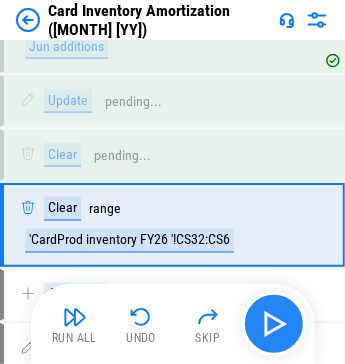 scroll, scrollTop: 748, scrollLeft: 0, axis: vertical 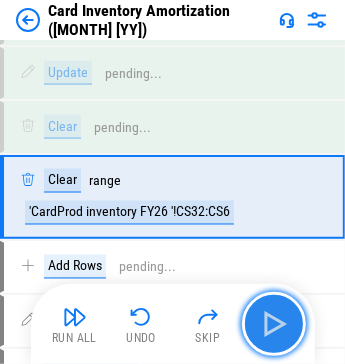 click at bounding box center (274, 324) 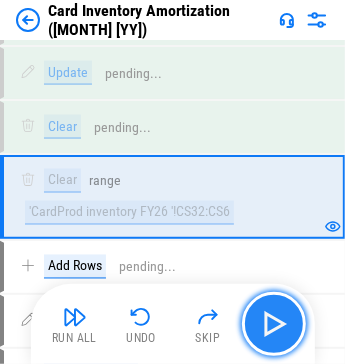 click at bounding box center [274, 324] 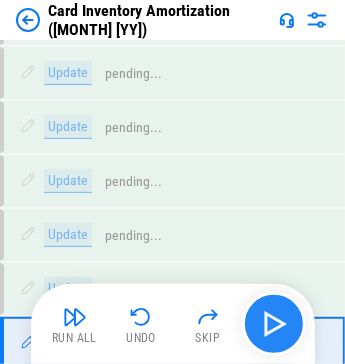 scroll, scrollTop: 2096, scrollLeft: 0, axis: vertical 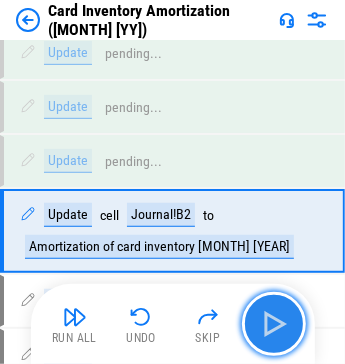 click at bounding box center [274, 324] 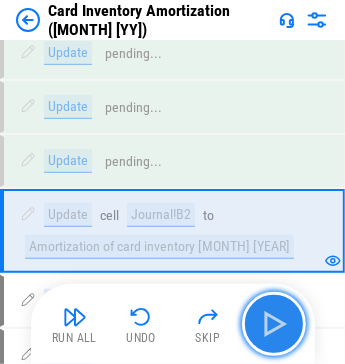 click at bounding box center [274, 324] 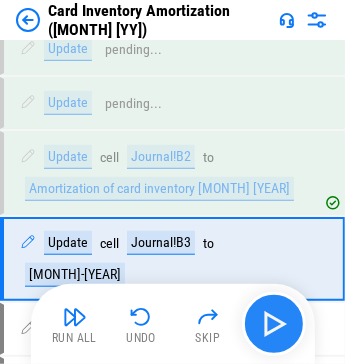scroll, scrollTop: 2164, scrollLeft: 0, axis: vertical 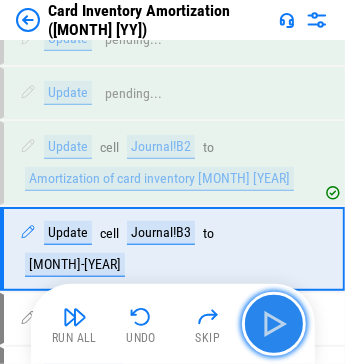 click at bounding box center (274, 324) 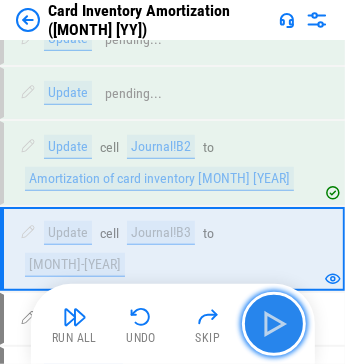 click at bounding box center [274, 324] 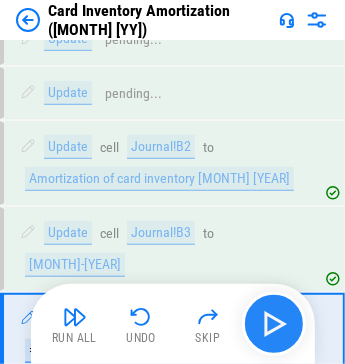 scroll, scrollTop: 2233, scrollLeft: 0, axis: vertical 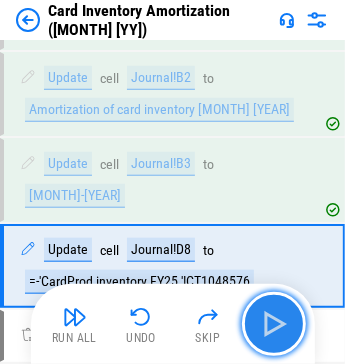 click at bounding box center [274, 324] 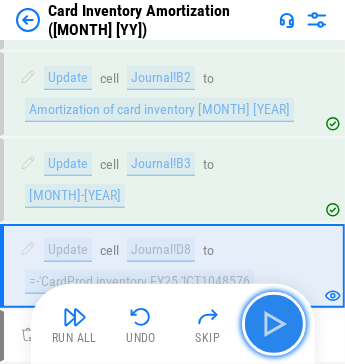click at bounding box center [274, 324] 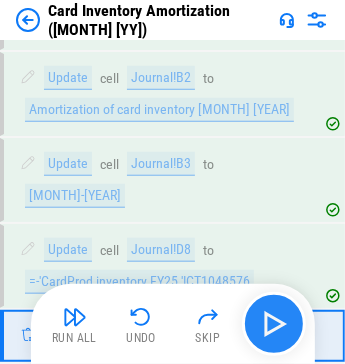 scroll, scrollTop: 2289, scrollLeft: 0, axis: vertical 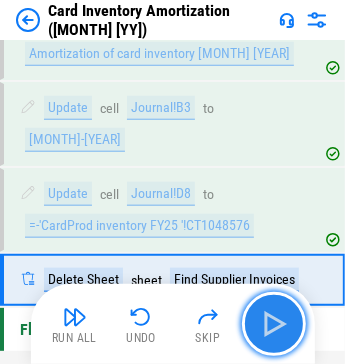 click at bounding box center (274, 324) 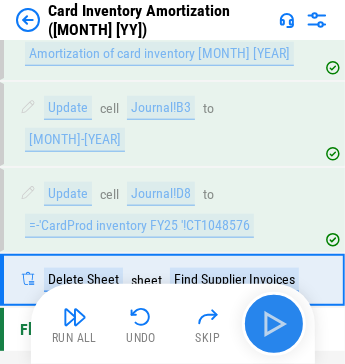 click on "Run All Undo Skip" at bounding box center [175, 324] 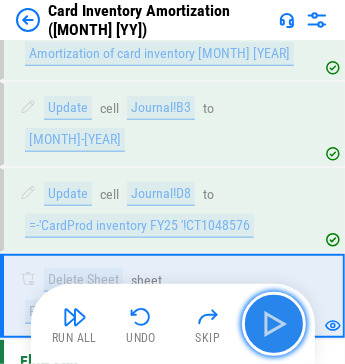 click at bounding box center [274, 324] 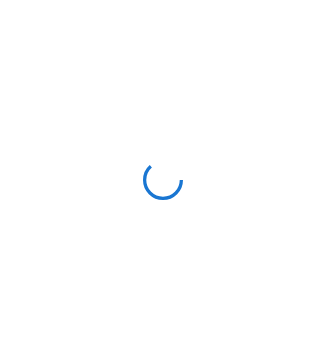 scroll, scrollTop: 0, scrollLeft: 0, axis: both 